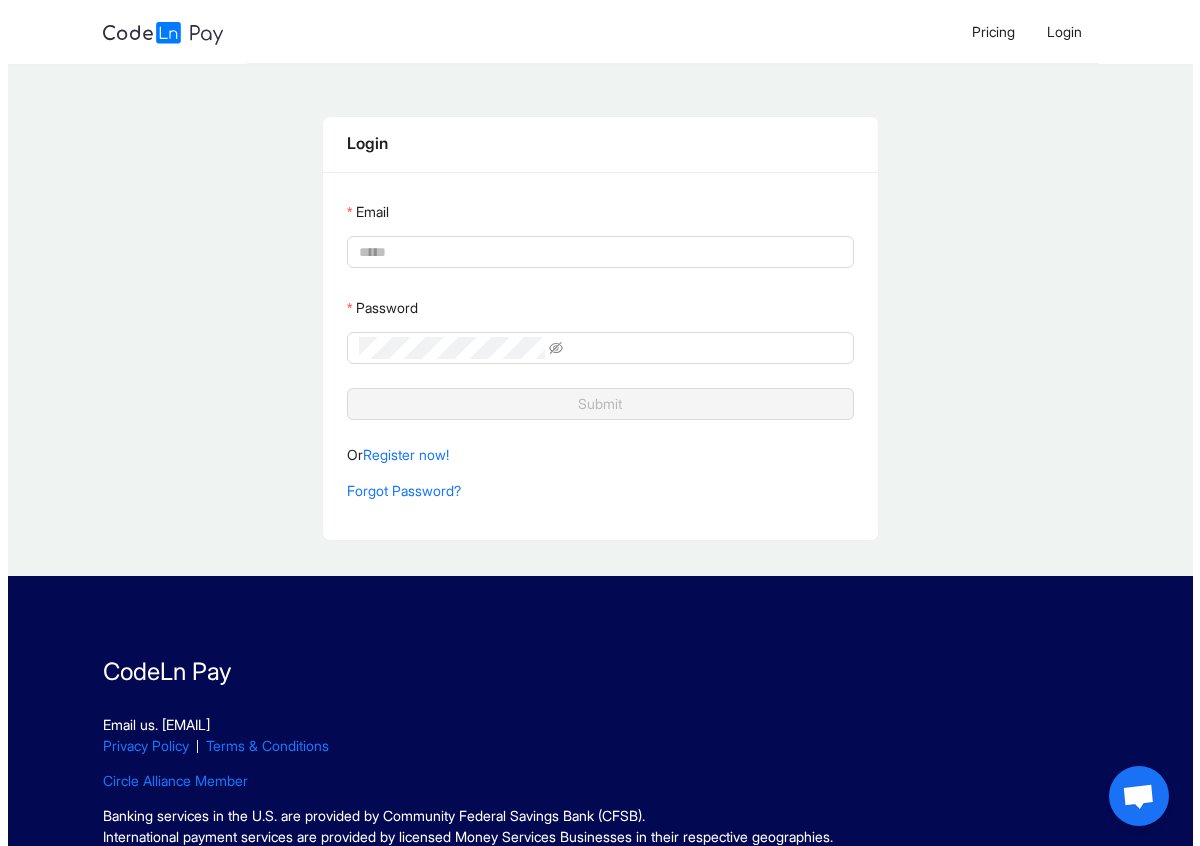 scroll, scrollTop: 0, scrollLeft: 0, axis: both 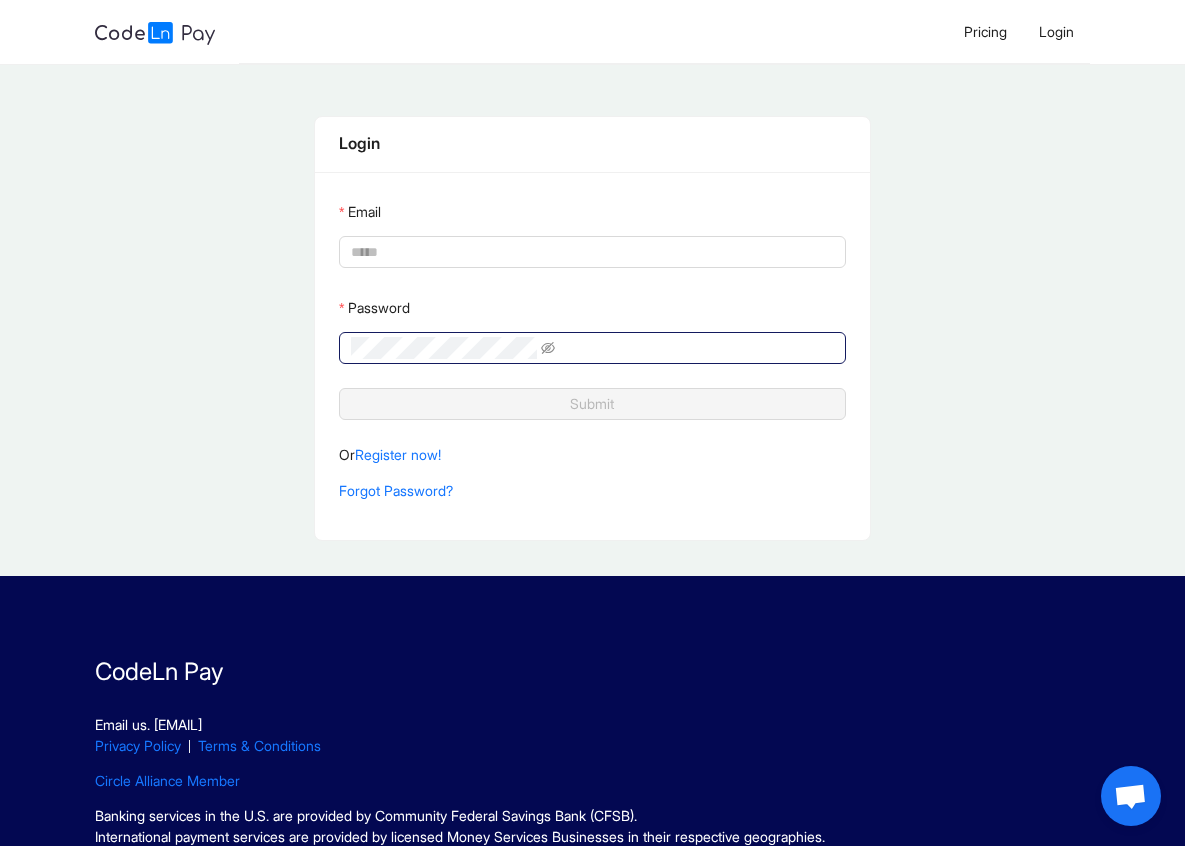 type on "**********" 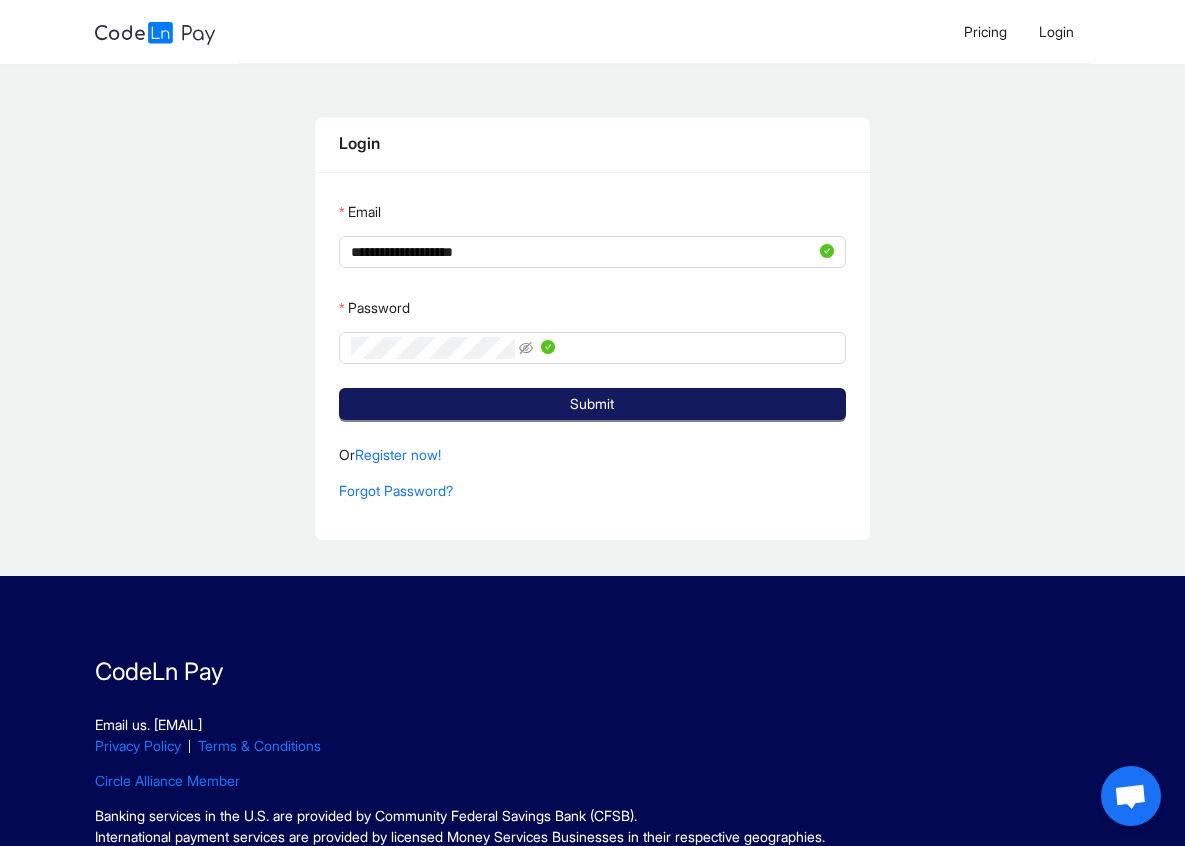 click on "Submit" 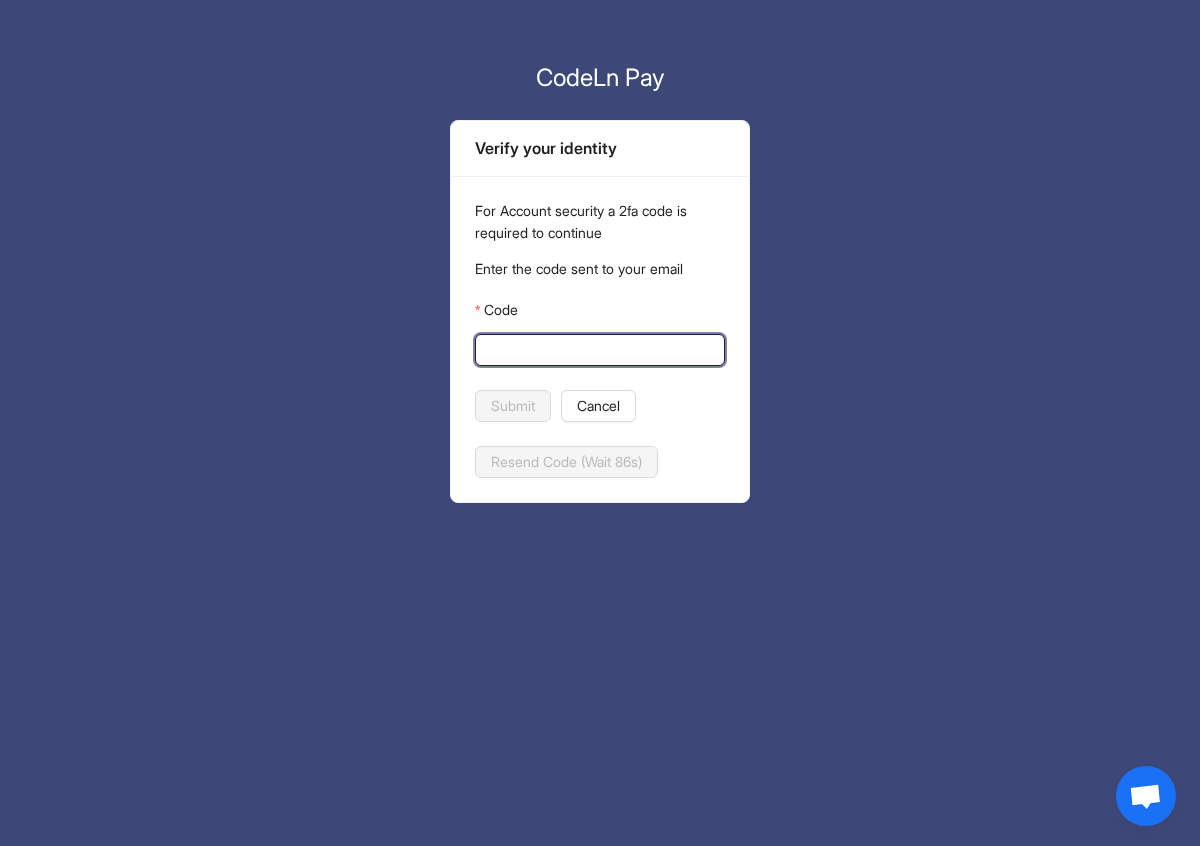 click on "Code" at bounding box center (598, 350) 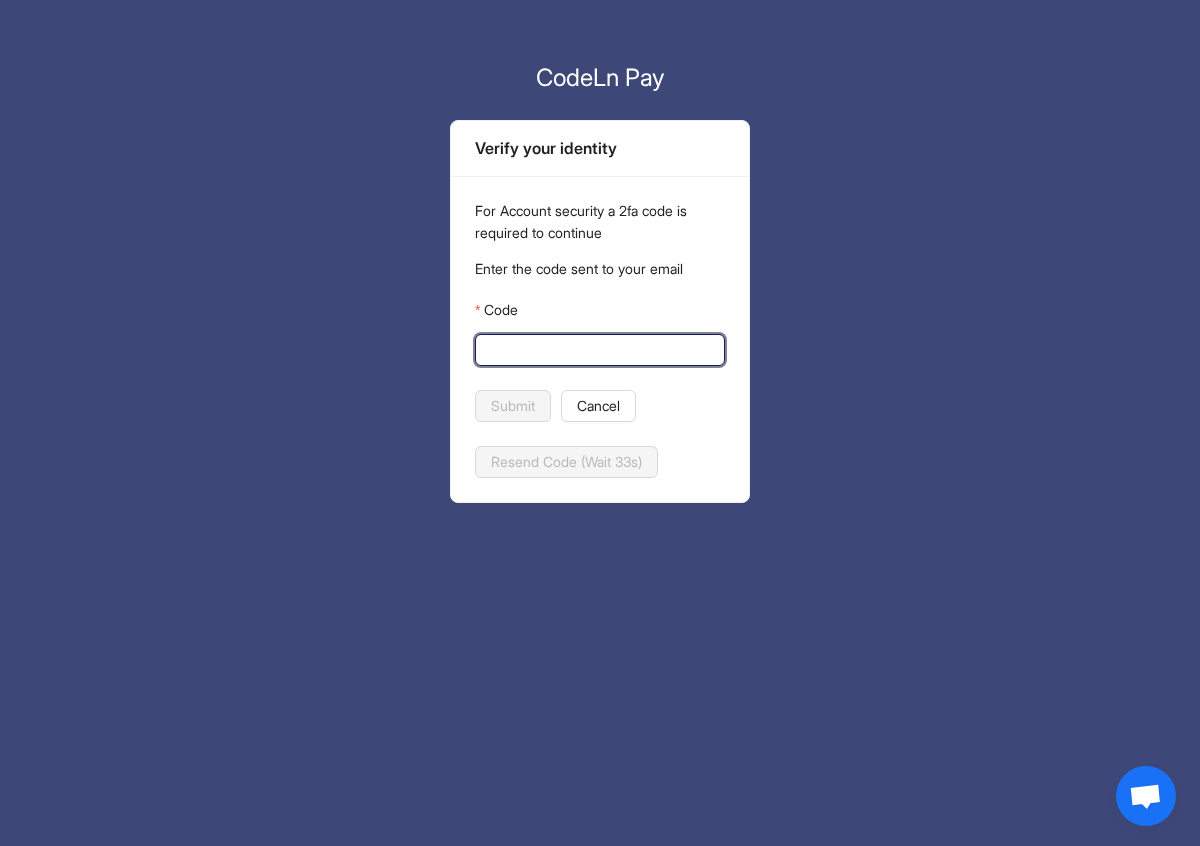 click on "Code" at bounding box center (598, 350) 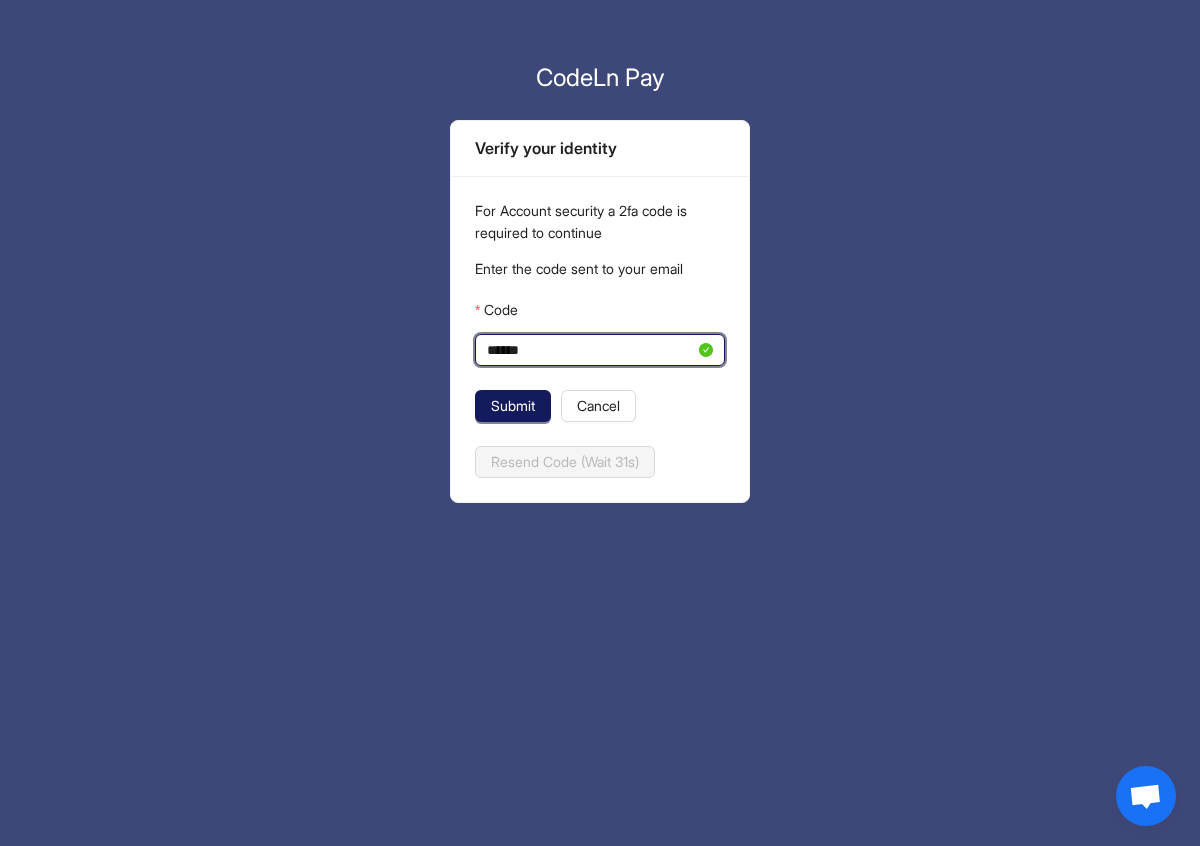type on "******" 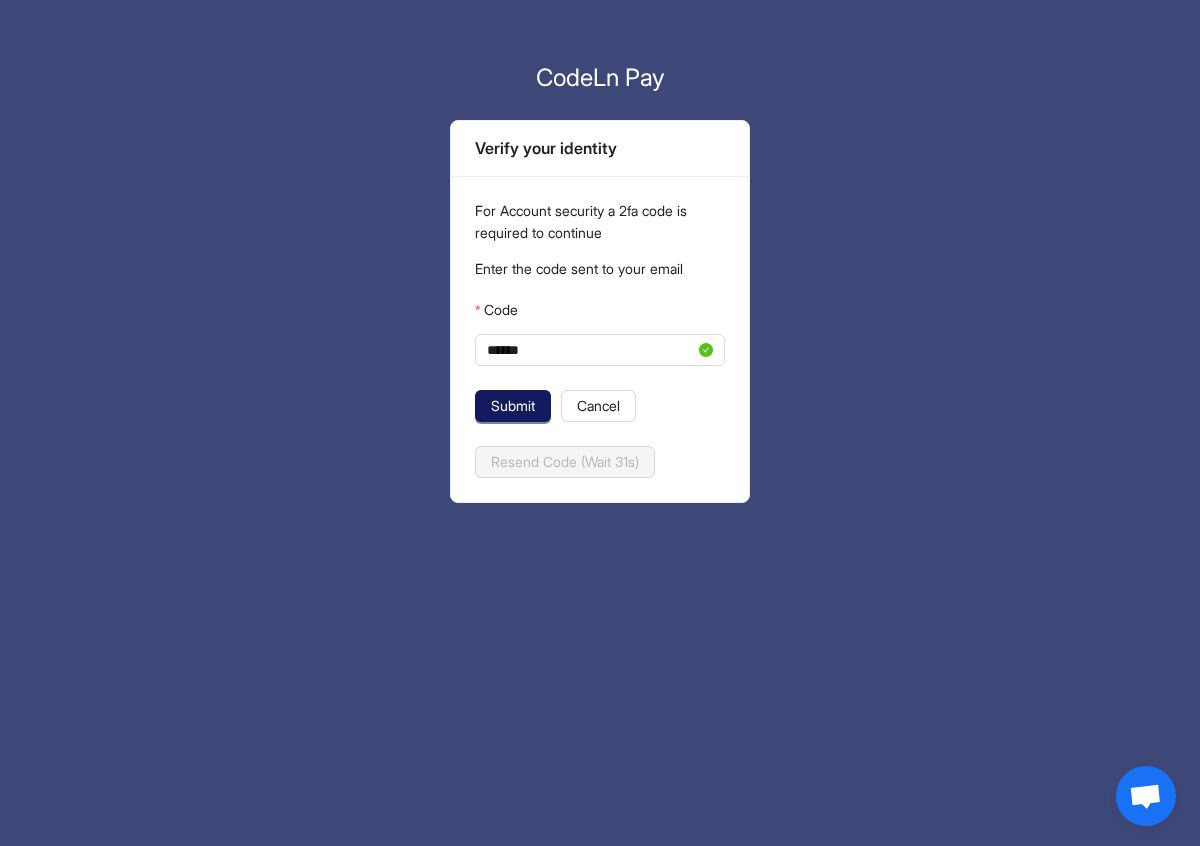 click on "Submit" 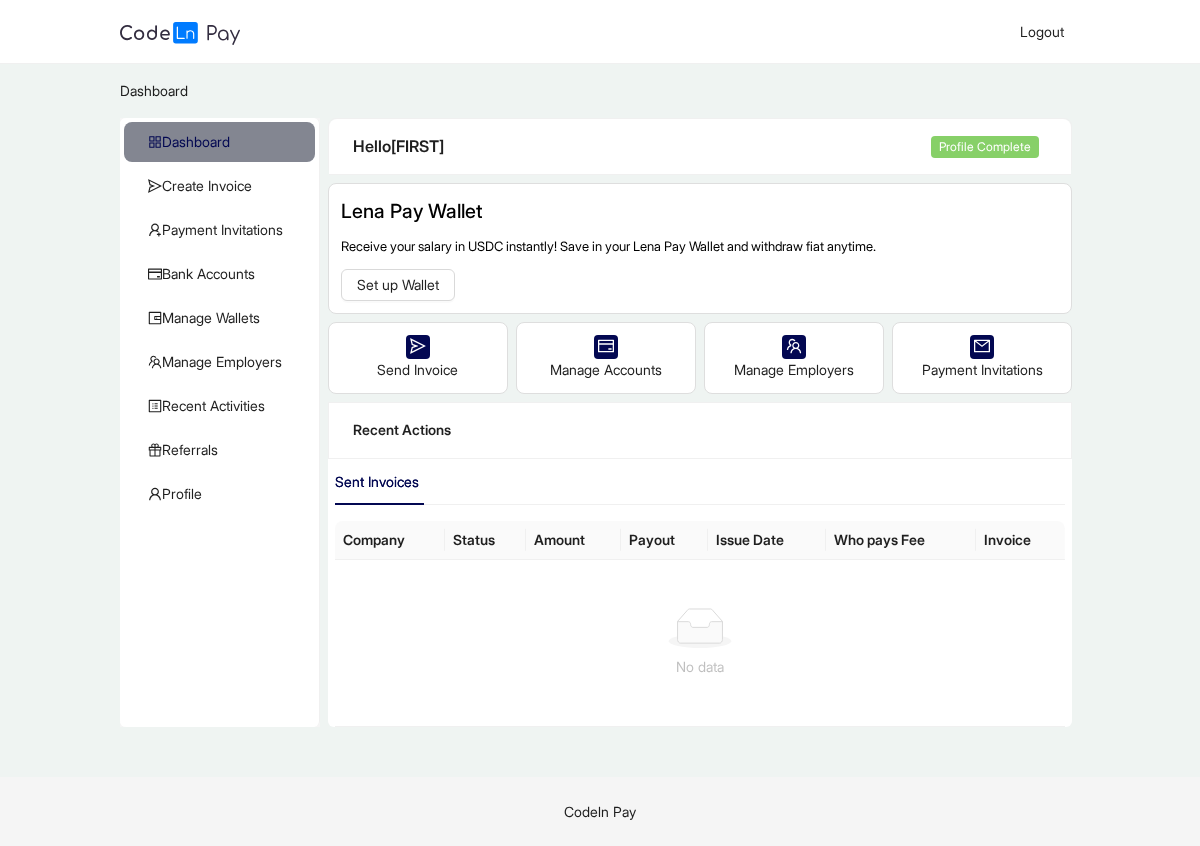 click on "Hello  [FIRST]  Profile Complete  [FIRST] Pay Wallet   Receive your salary in USDC instantly! Save in your [FIRST] Pay Wallet and withdraw fiat anytime.  Set up Wallet  Send Invoice   Manage Accounts   Manage Employers   Payment Invitations  Recent Actions Sent Invoices Company Status Amount Payout Issue Date Who pays Fee  Invoice               No data" 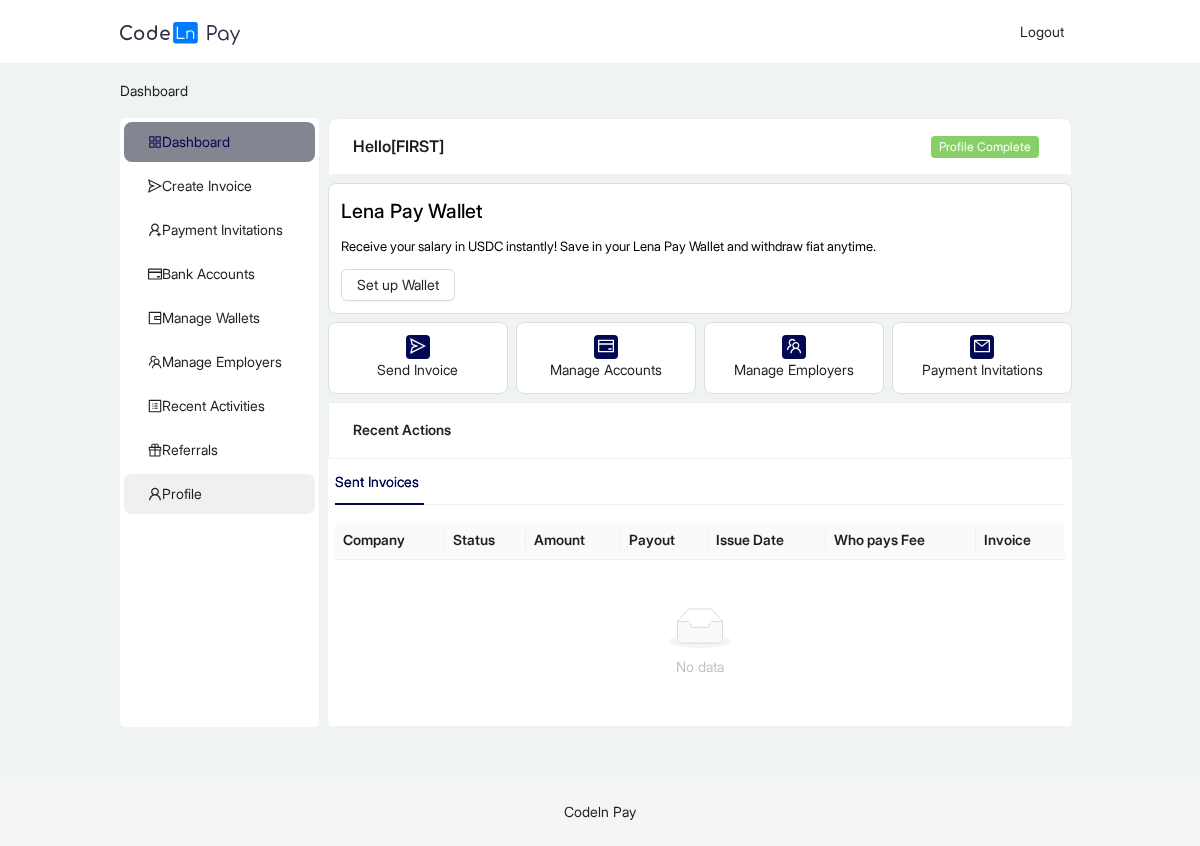 click on "Profile" 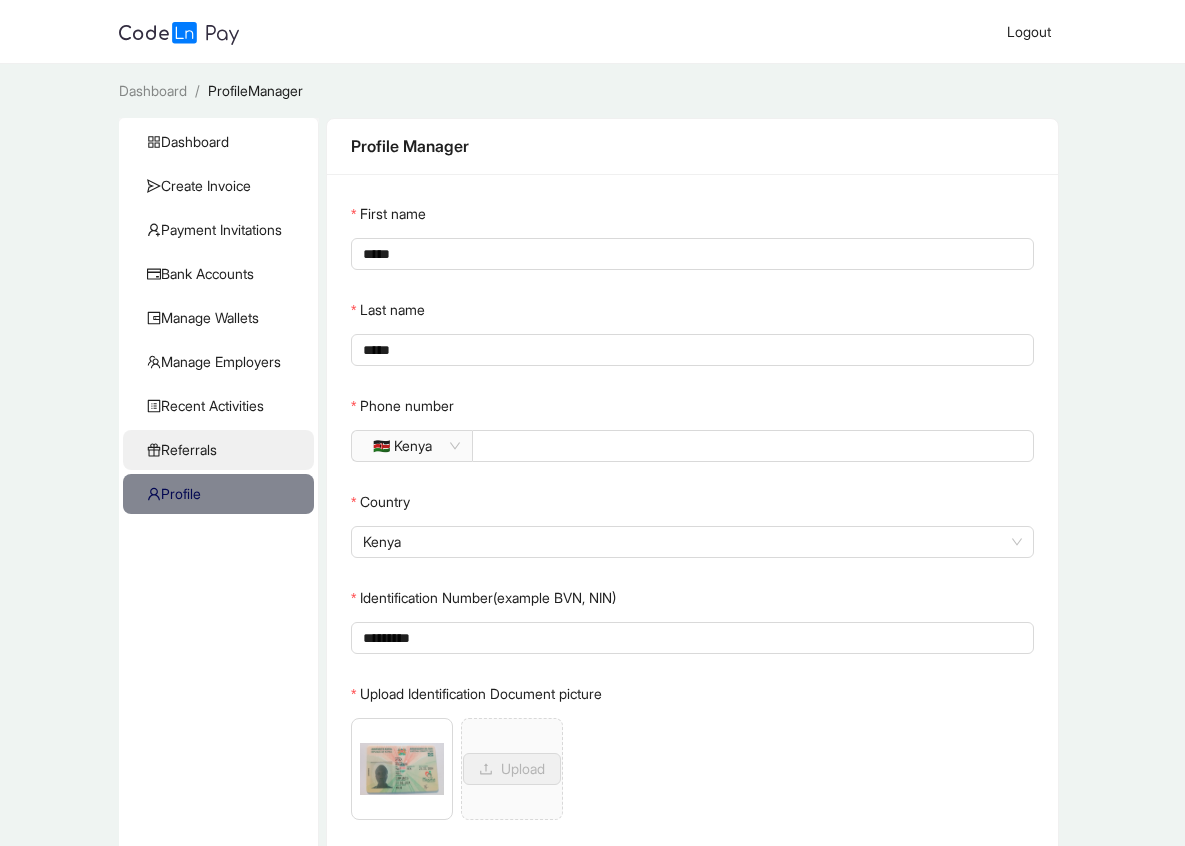click on "Referrals" 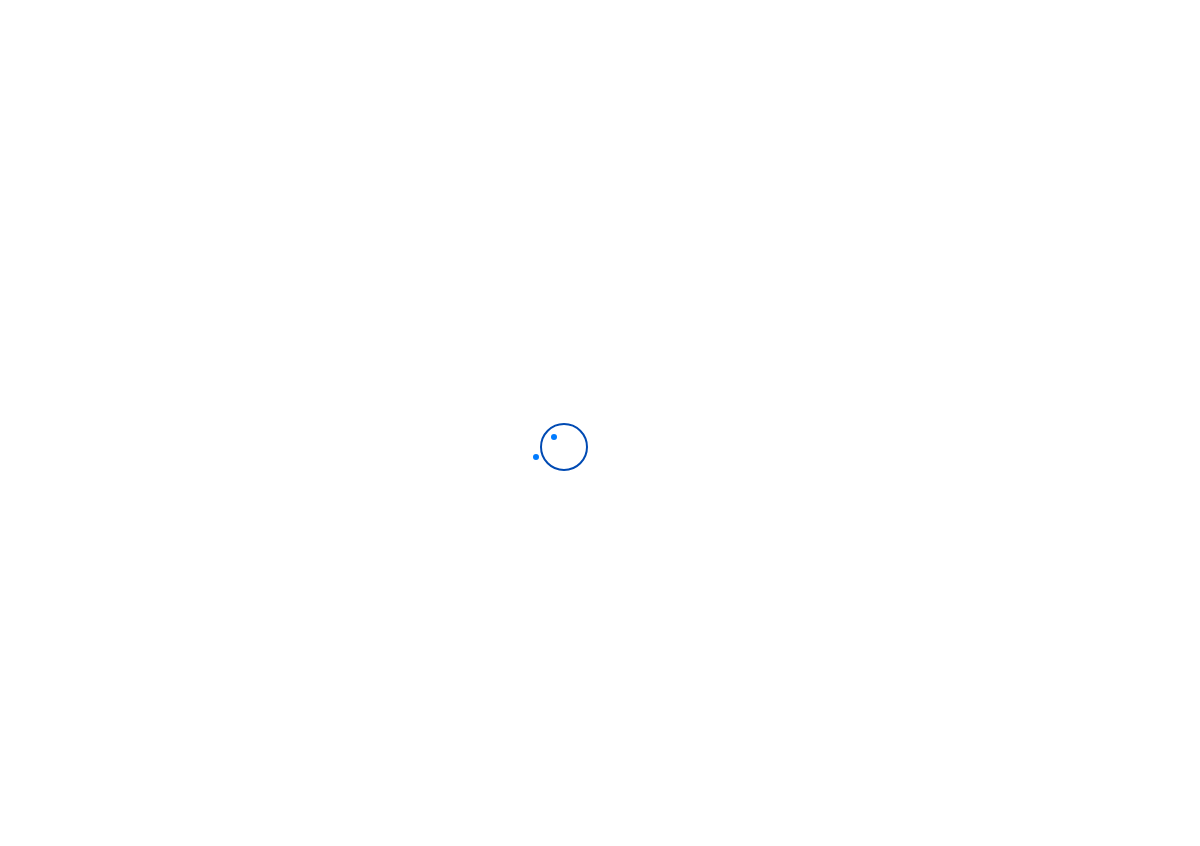 scroll, scrollTop: 0, scrollLeft: 0, axis: both 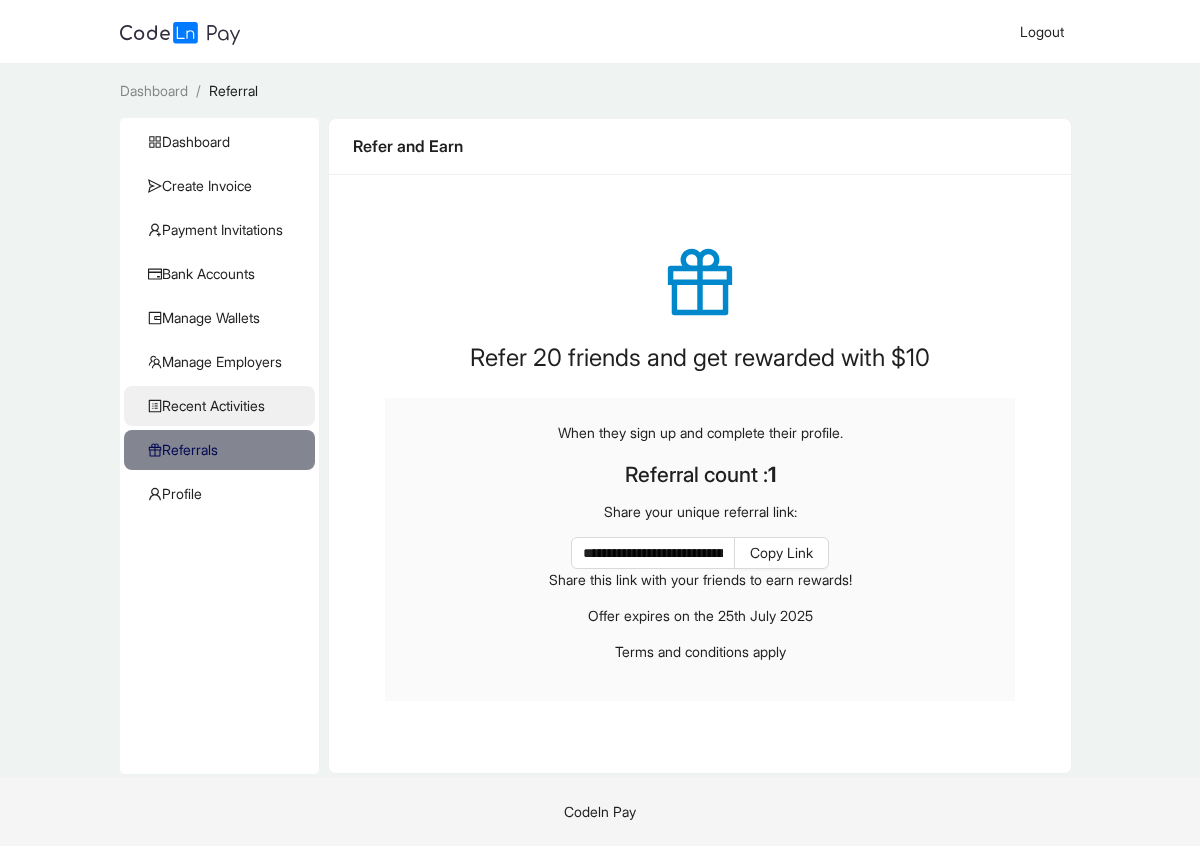 click on "Recent Activities" 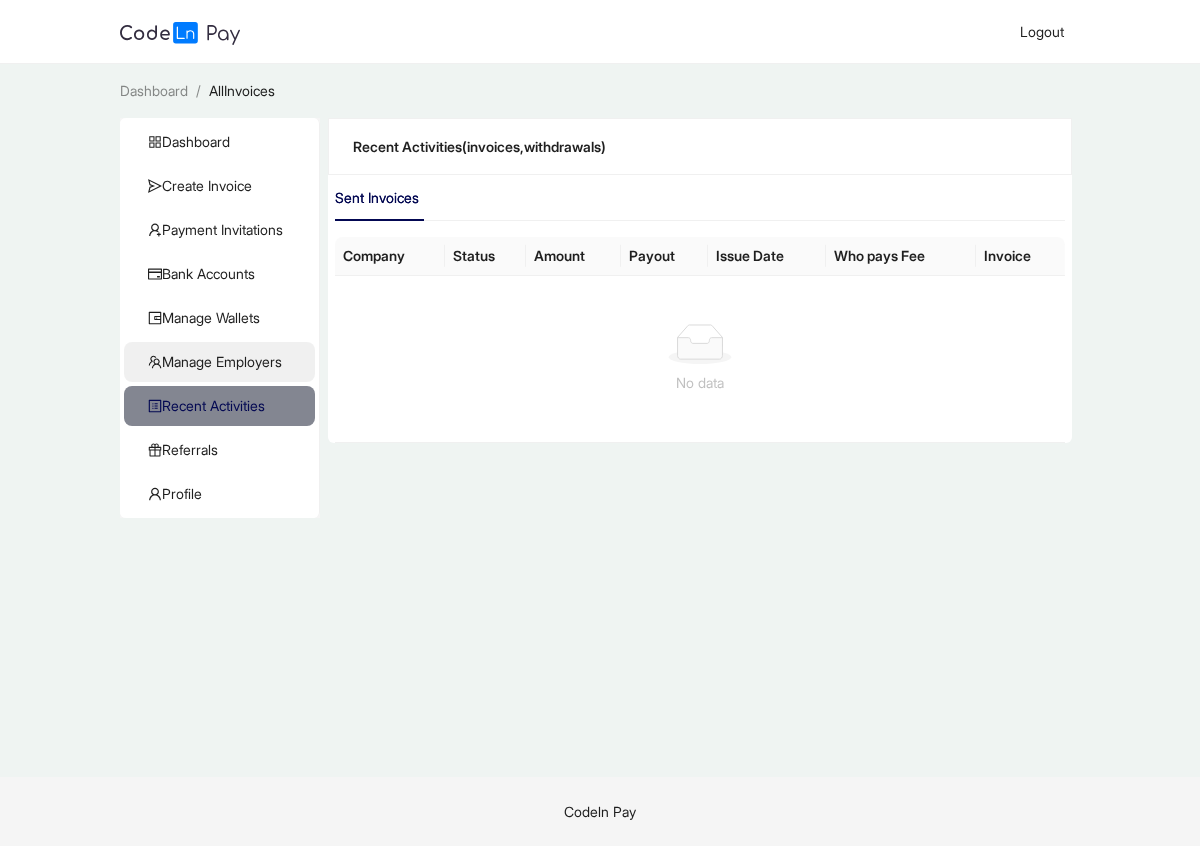 click on "Manage Employers" 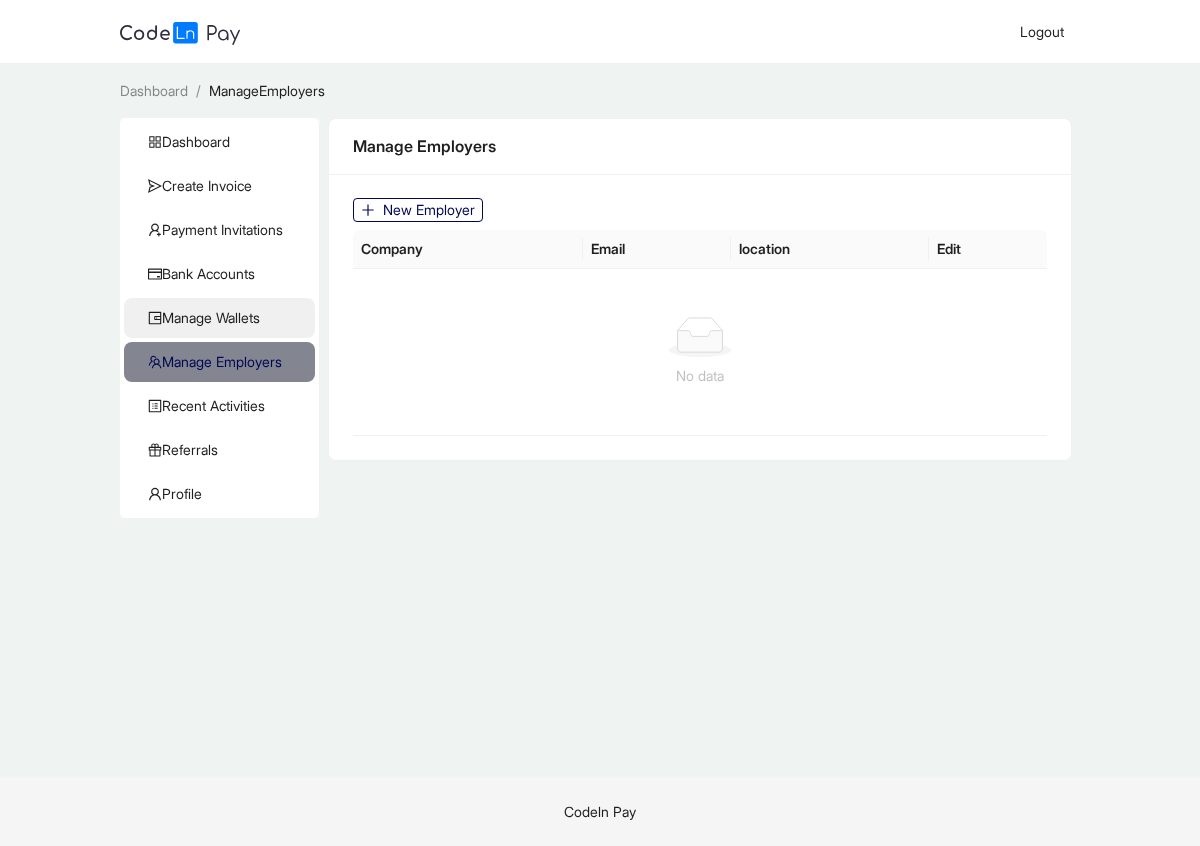 click on "Manage Wallets" 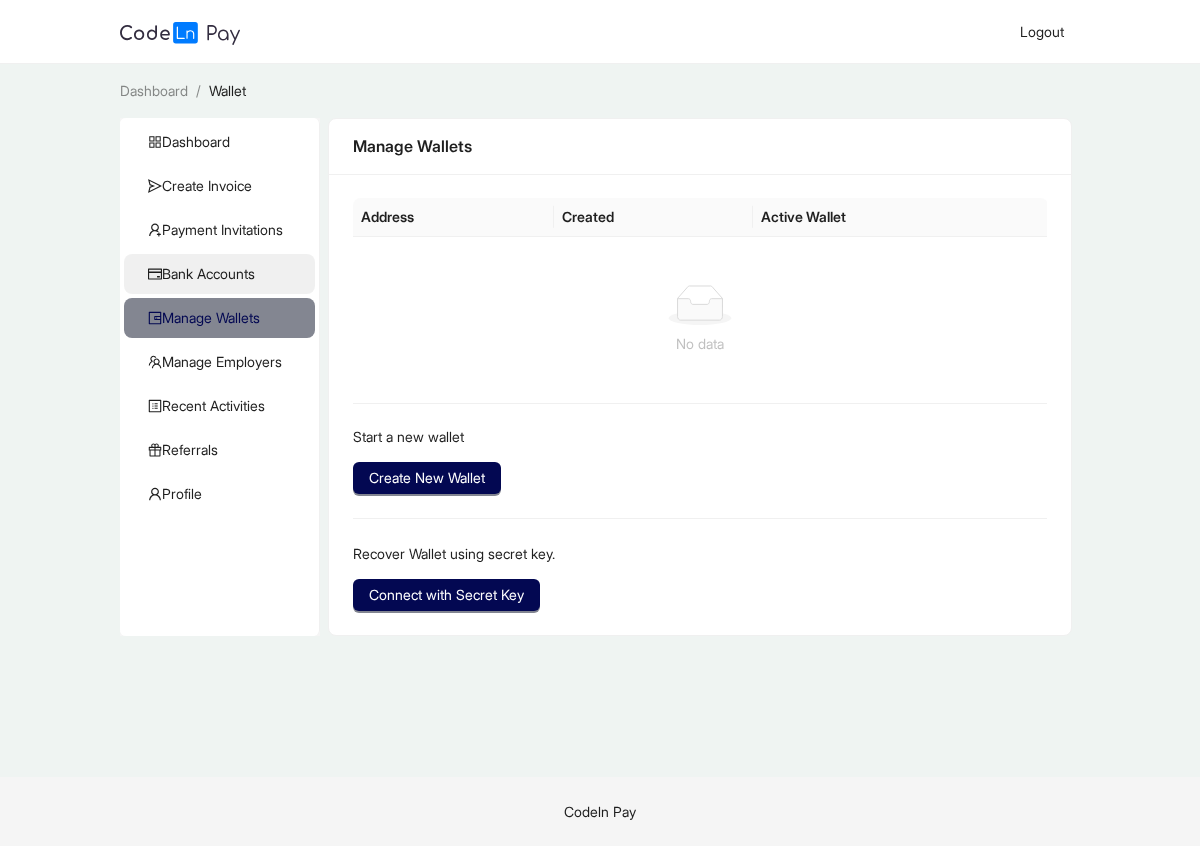 click on "Bank Accounts" 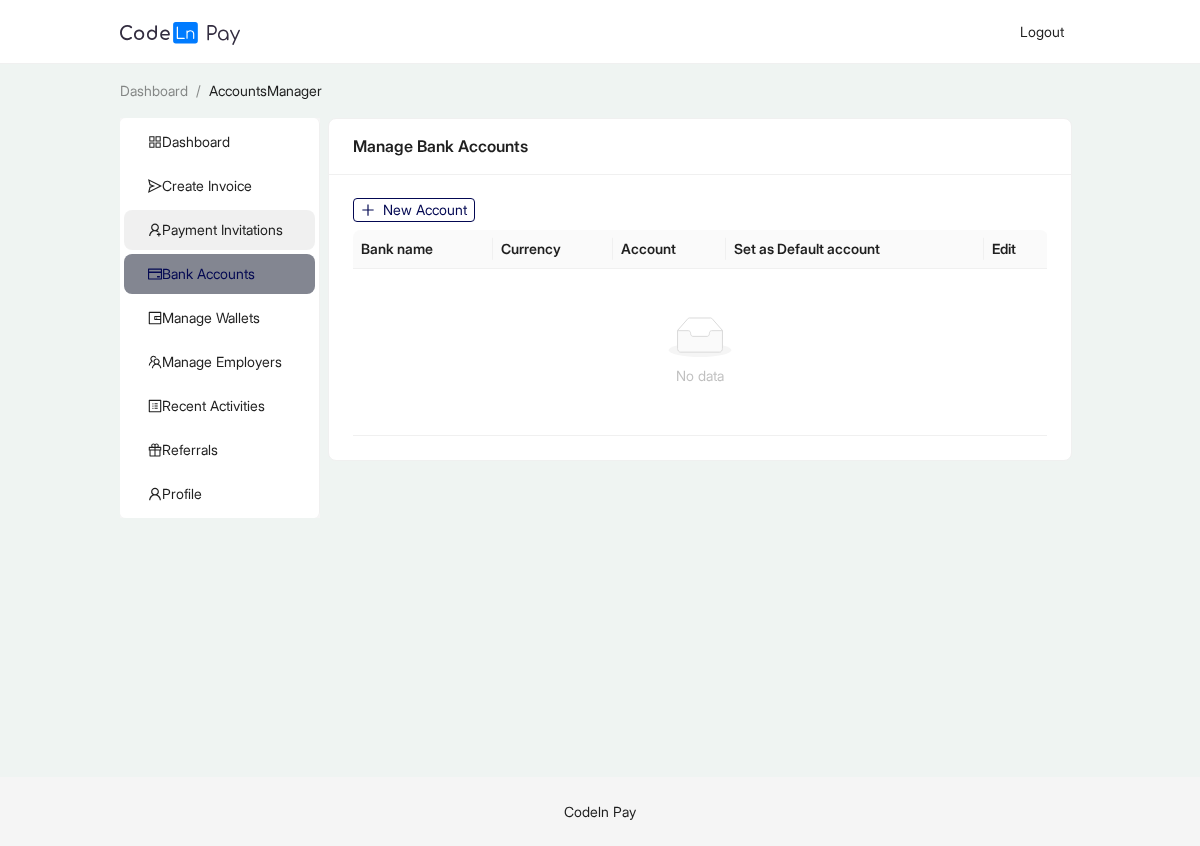 click on "Payment Invitations" 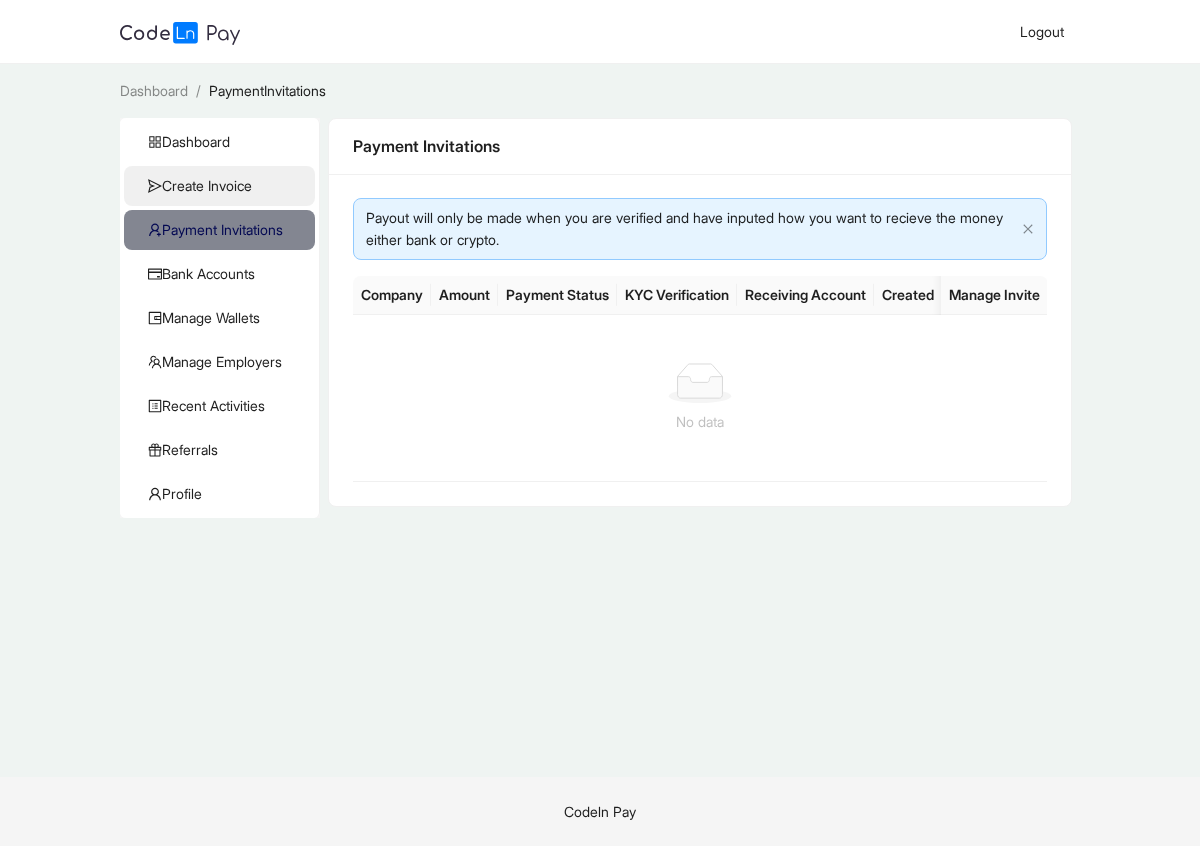 click on "Create Invoice" 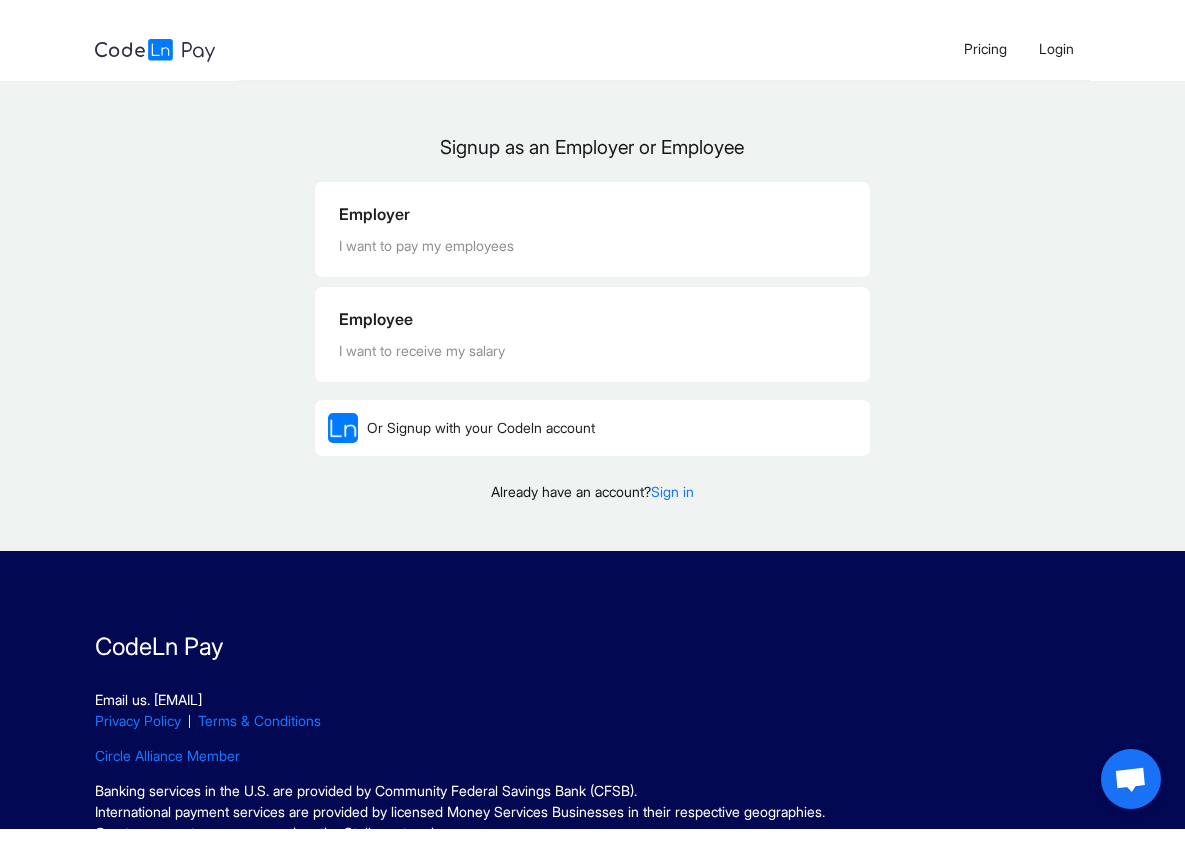 scroll, scrollTop: 0, scrollLeft: 0, axis: both 